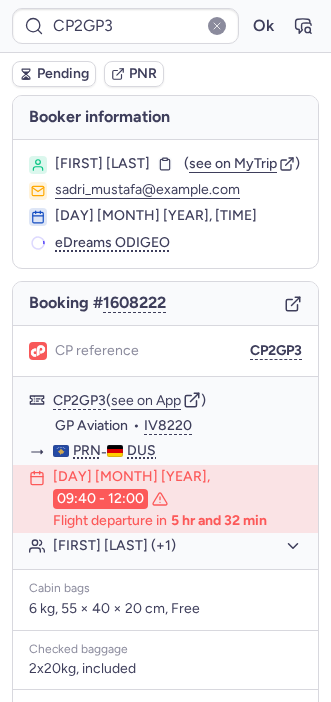 scroll, scrollTop: 0, scrollLeft: 0, axis: both 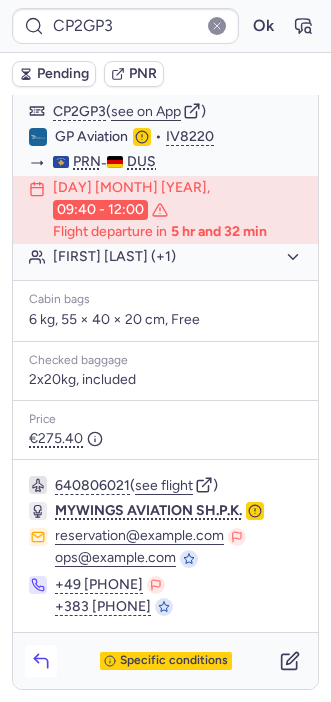 click 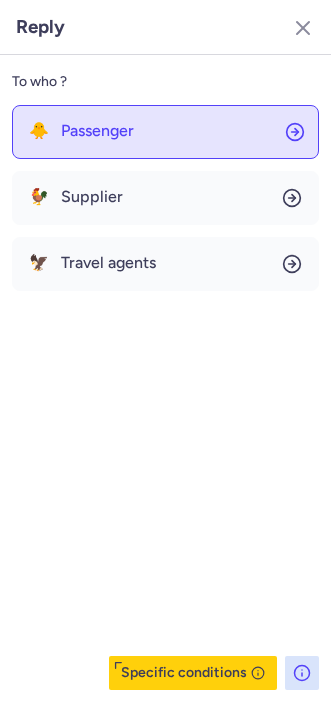 click on "Passenger" at bounding box center (97, 131) 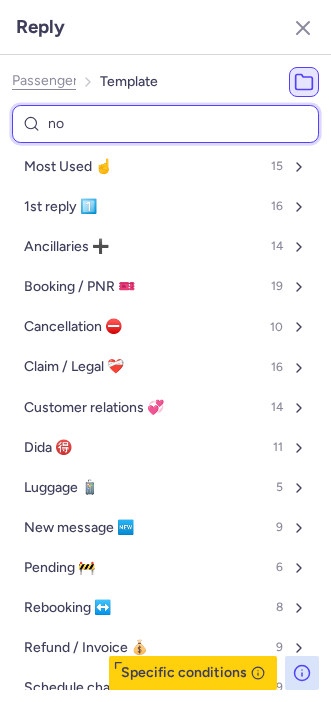 type on "non" 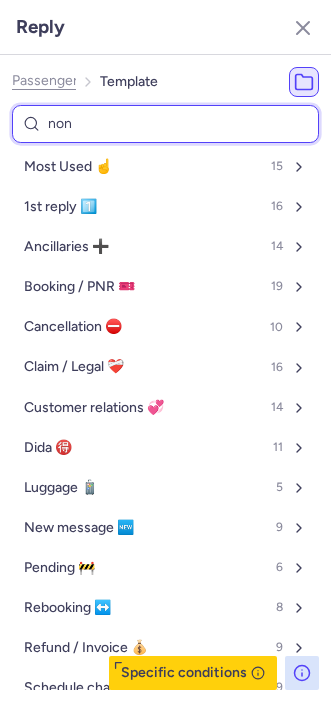 select on "en" 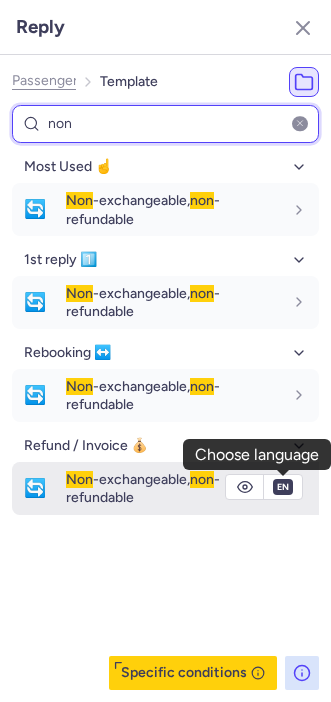 type on "non" 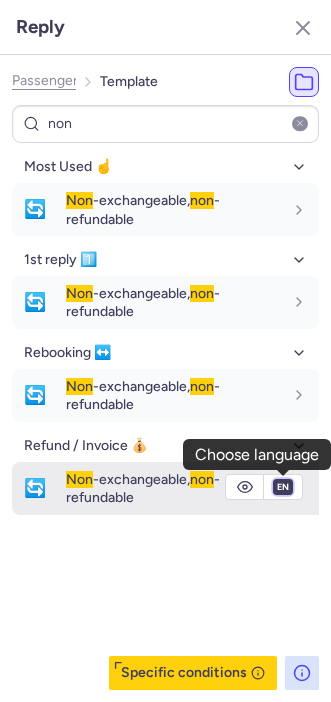 click on "fr en de nl pt es it ru" at bounding box center (283, 487) 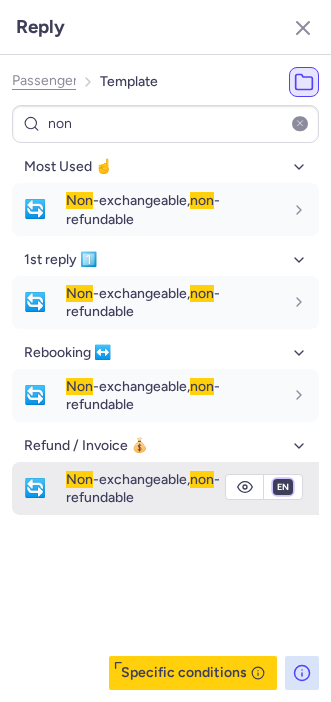 select on "de" 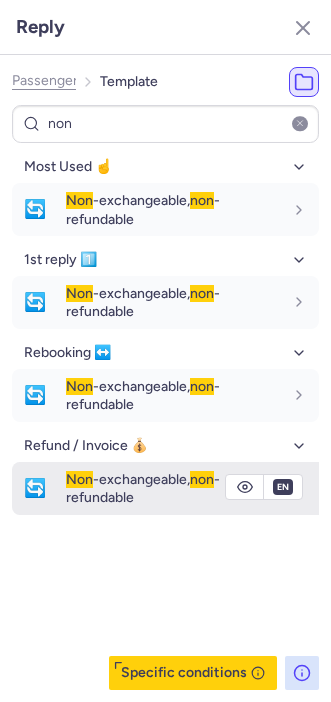click on "fr en de nl pt es it ru" at bounding box center (283, 487) 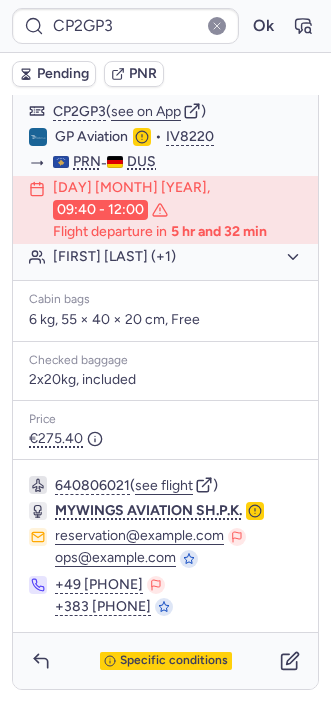type on "CPVVID" 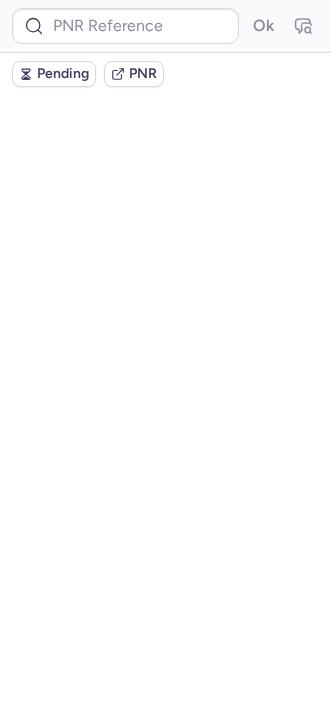 scroll, scrollTop: 0, scrollLeft: 0, axis: both 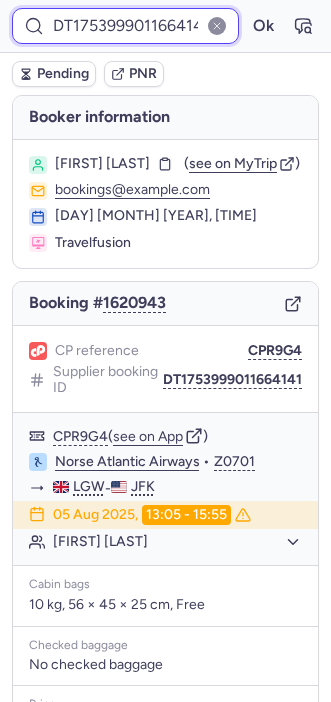 click on "DT1753999011664141" at bounding box center [125, 26] 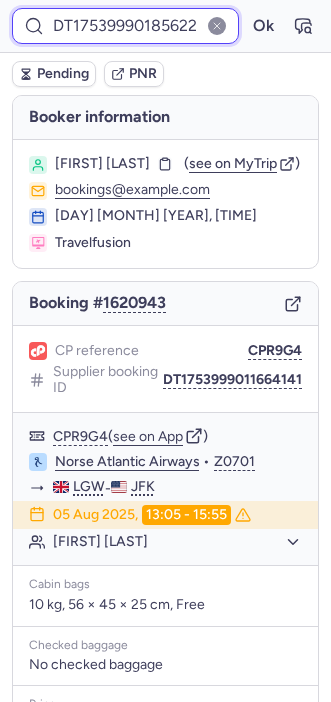 click on "DT1753999018562259" at bounding box center (125, 26) 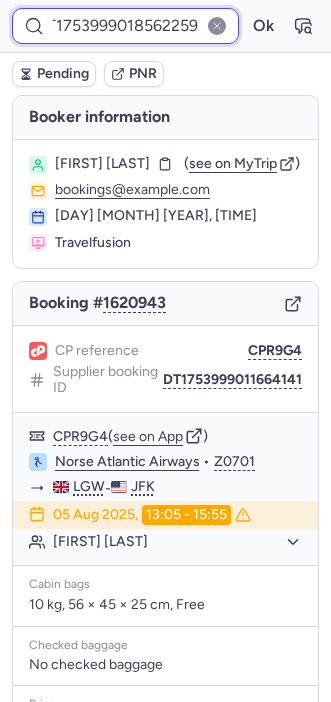 click on "Ok" at bounding box center (263, 26) 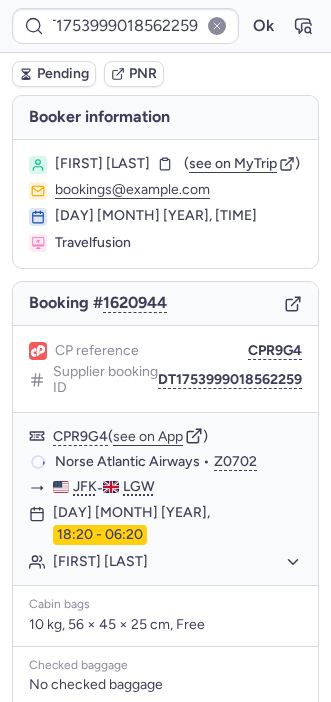 scroll, scrollTop: 0, scrollLeft: 0, axis: both 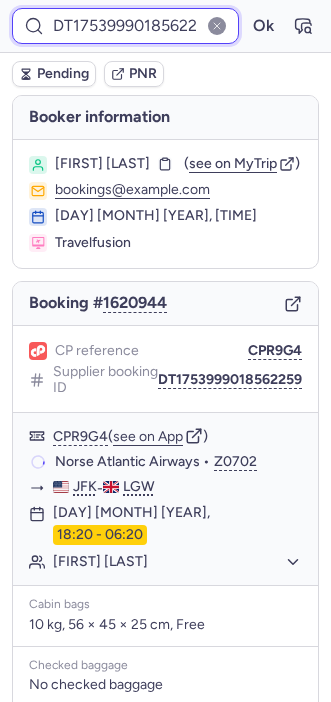 click on "DT1753999018562259" at bounding box center (125, 26) 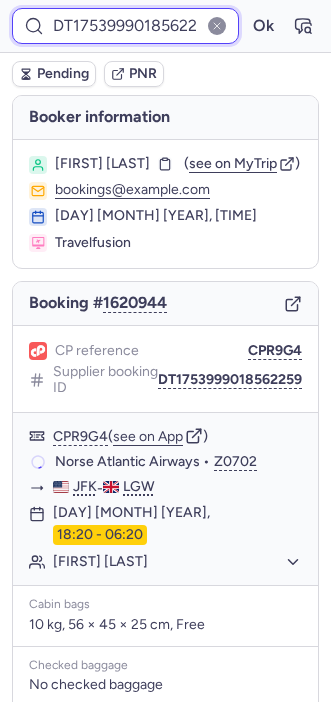 click on "DT1753999018562259" at bounding box center [125, 26] 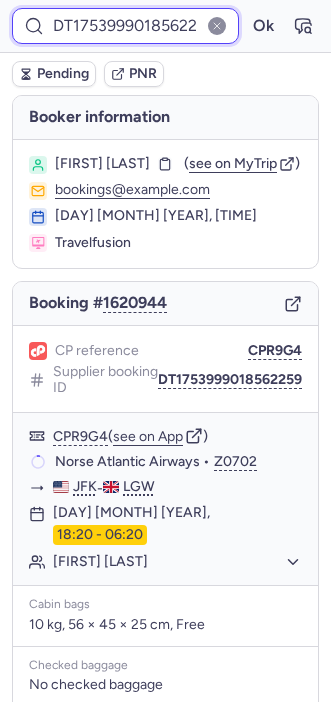 paste on "[PHONE]" 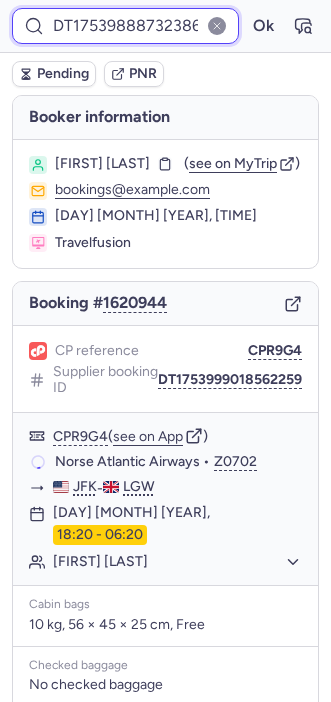 click on "DT1753988873238679" at bounding box center [125, 26] 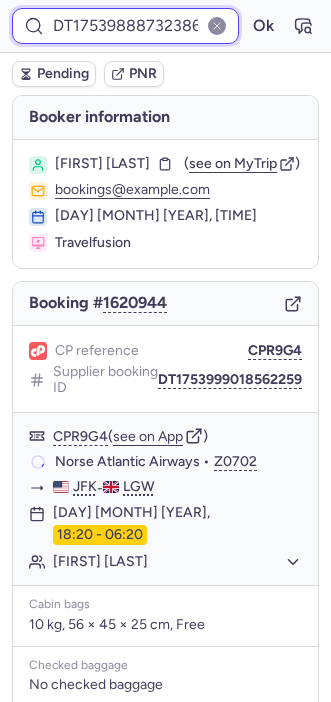 scroll, scrollTop: 0, scrollLeft: 34, axis: horizontal 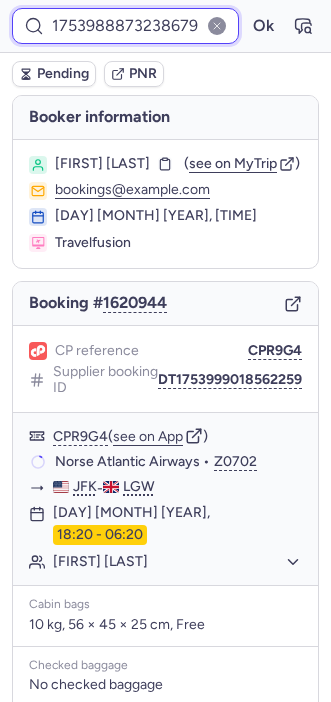 click on "Ok" at bounding box center [263, 26] 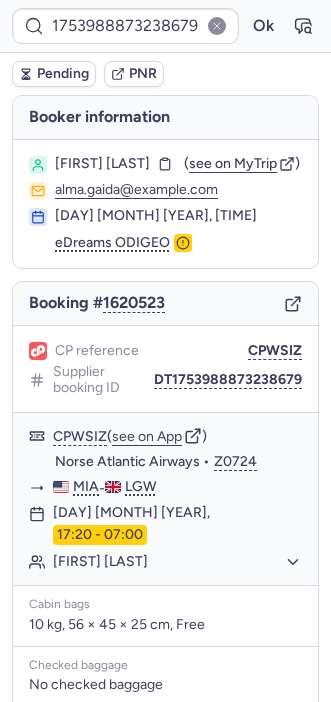 scroll, scrollTop: 0, scrollLeft: 0, axis: both 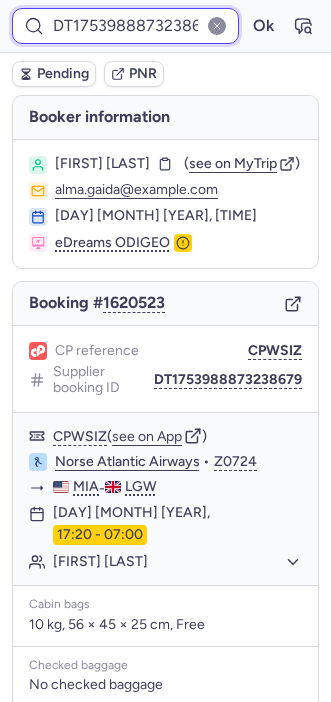 click on "DT1753988873238679" at bounding box center (125, 26) 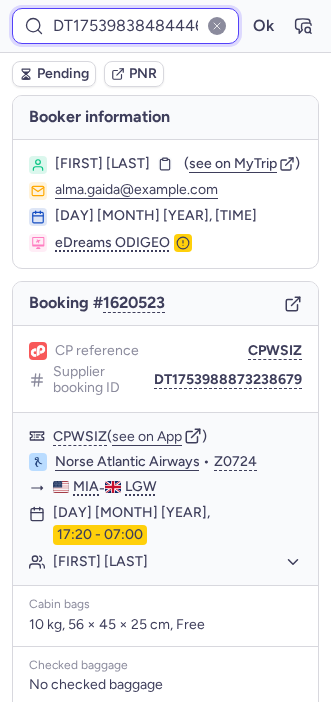 scroll, scrollTop: 0, scrollLeft: 40, axis: horizontal 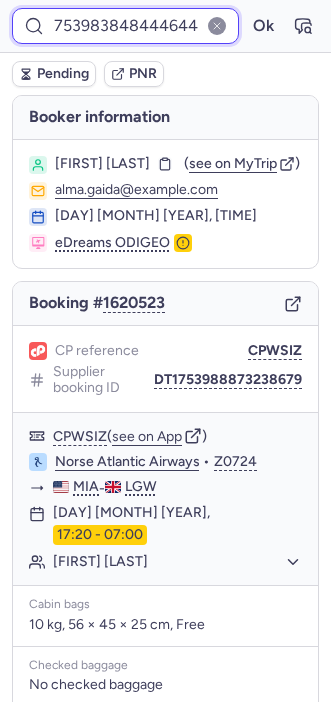 click on "DT1753983848444644" at bounding box center (125, 26) 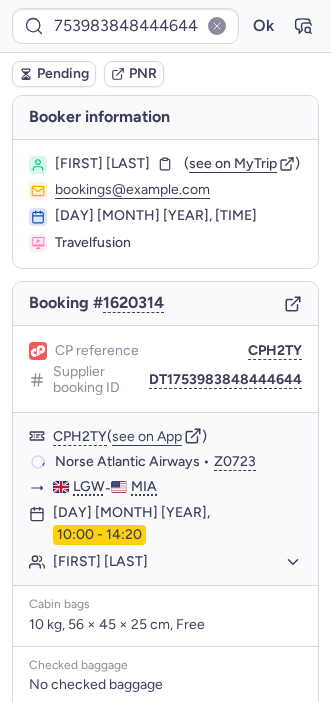 scroll, scrollTop: 0, scrollLeft: 0, axis: both 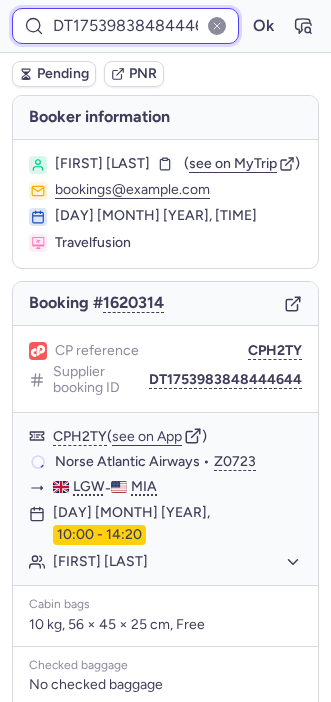 click on "DT1753983848444644" at bounding box center [125, 26] 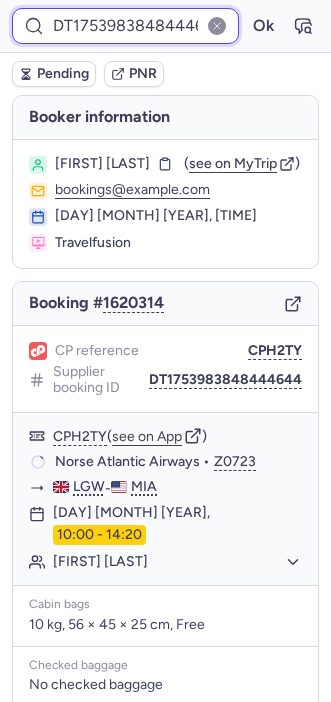click on "DT1753983848444644" at bounding box center [125, 26] 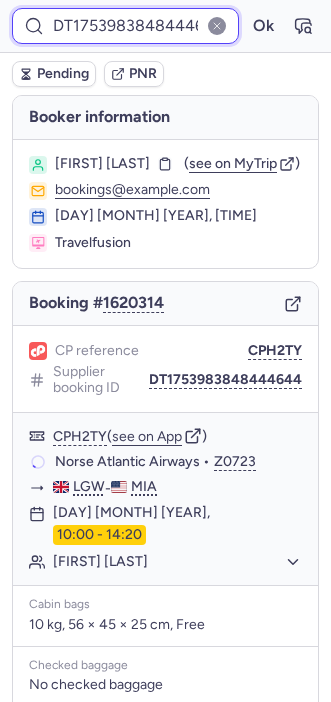 paste on "56483757" 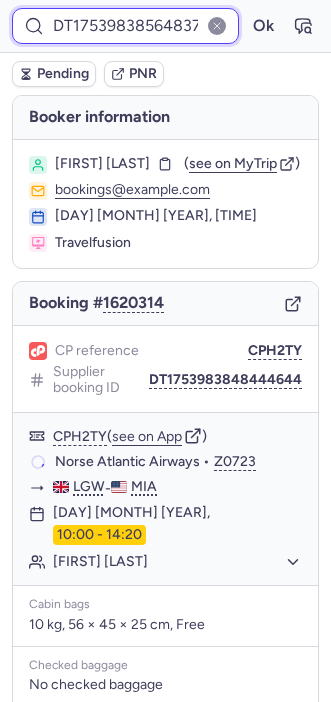 scroll, scrollTop: 0, scrollLeft: 35, axis: horizontal 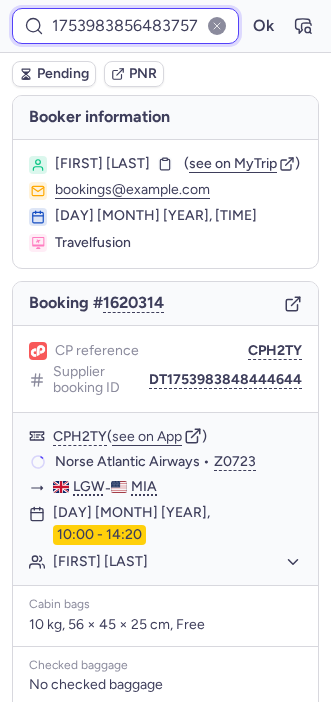 click on "DT1753983856483757" at bounding box center (125, 26) 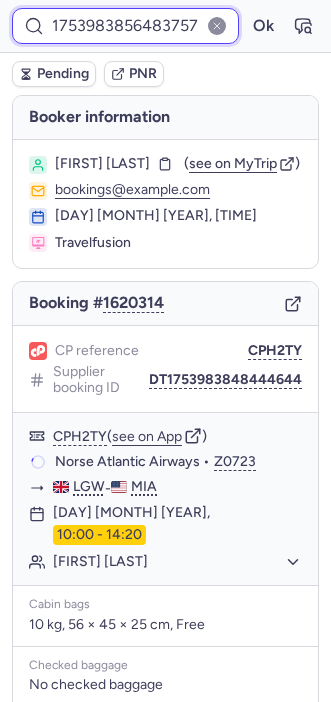 click on "Ok" at bounding box center (263, 26) 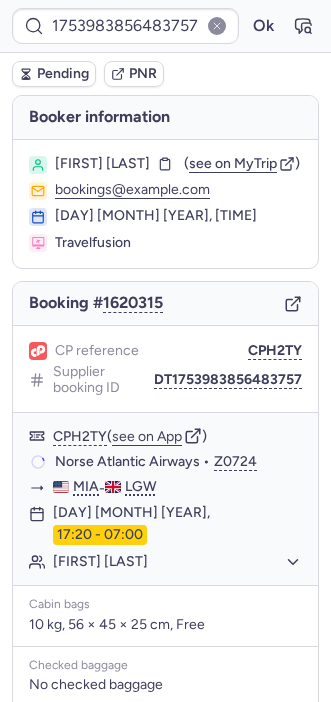 scroll, scrollTop: 0, scrollLeft: 0, axis: both 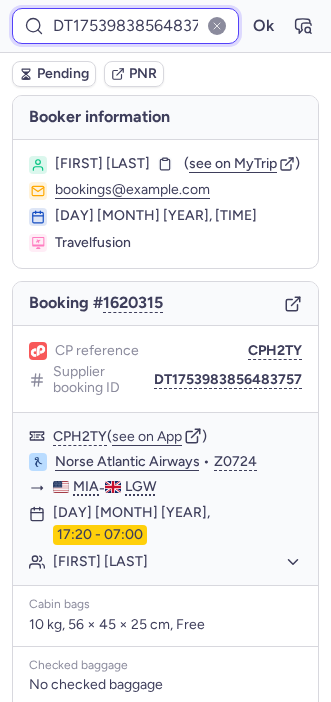 click on "DT1753983856483757" at bounding box center [125, 26] 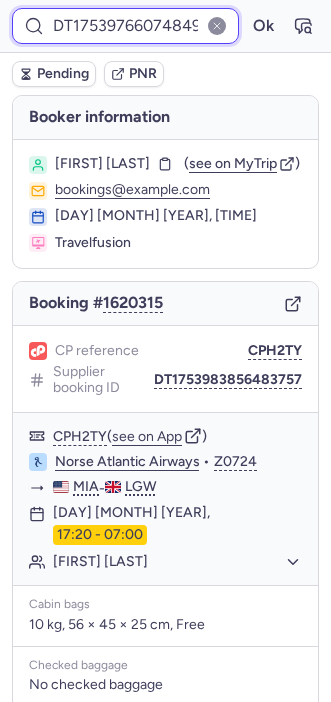 scroll, scrollTop: 0, scrollLeft: 49, axis: horizontal 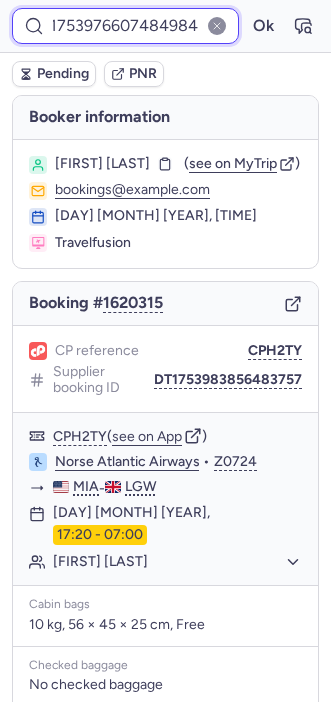 click on "DT1753976607484984" at bounding box center [125, 26] 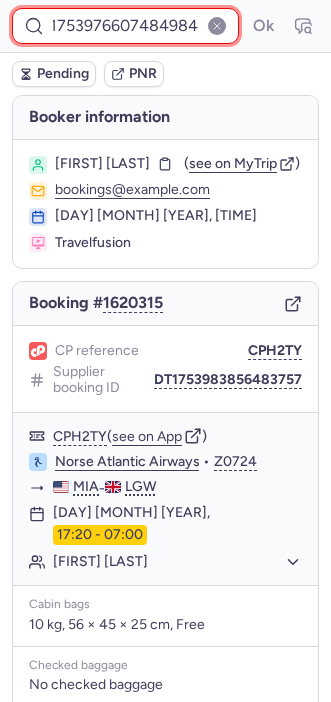 scroll, scrollTop: 0, scrollLeft: 38, axis: horizontal 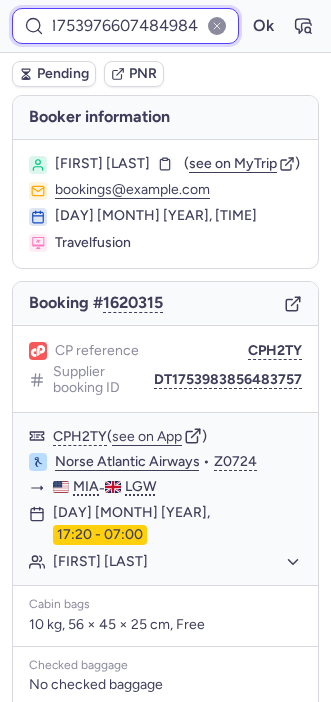 click on "Ok" at bounding box center [263, 26] 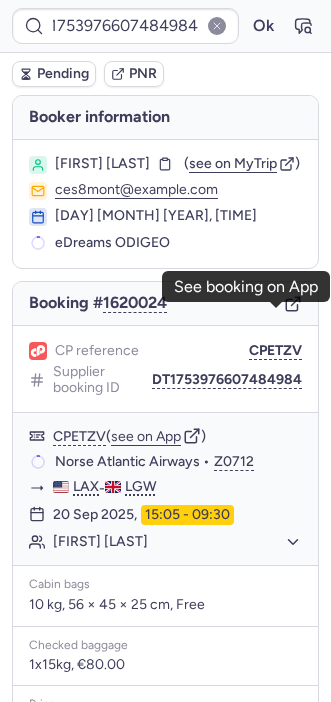 scroll, scrollTop: 0, scrollLeft: 0, axis: both 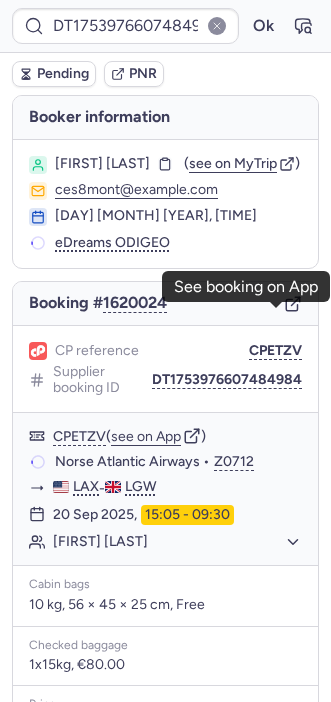 click 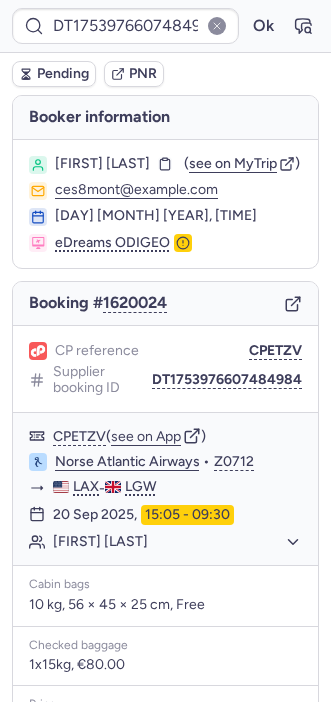 click on "DT1753976607484984 Ok" at bounding box center [165, 26] 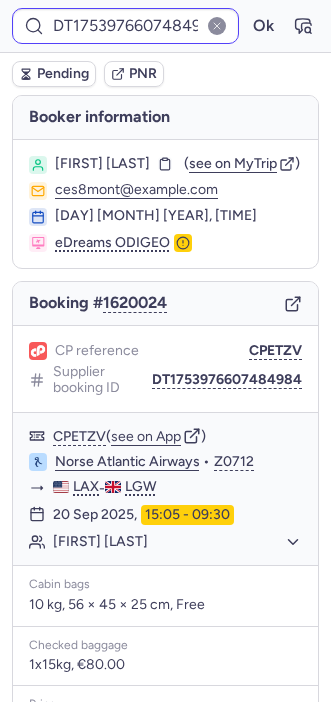 drag, startPoint x: 95, startPoint y: 44, endPoint x: 95, endPoint y: 25, distance: 19 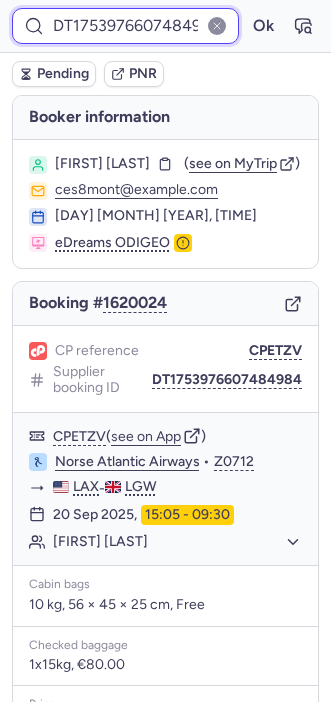 click on "DT1753976607484984" at bounding box center (125, 26) 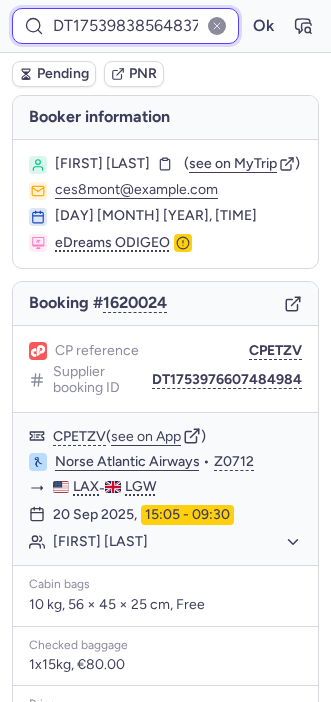 scroll, scrollTop: 0, scrollLeft: 35, axis: horizontal 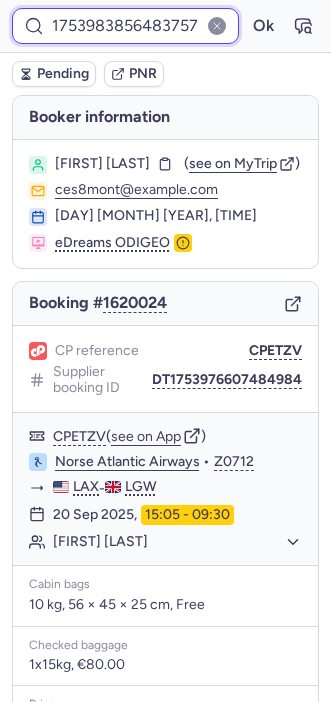 click on "DT1753983856483757" at bounding box center (125, 26) 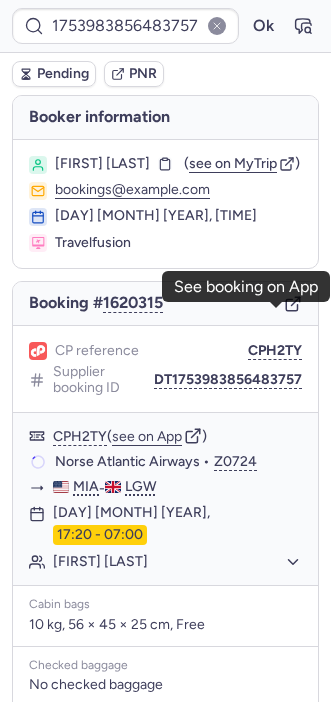 scroll, scrollTop: 0, scrollLeft: 0, axis: both 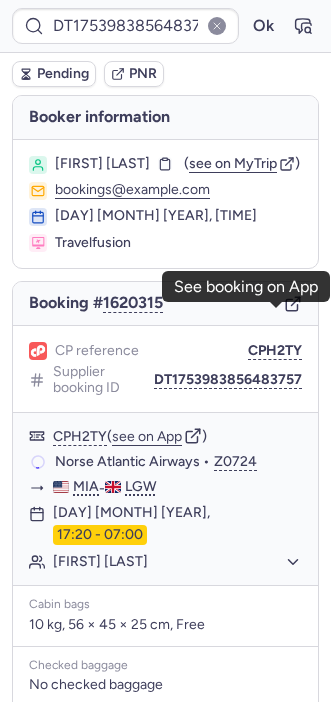 click 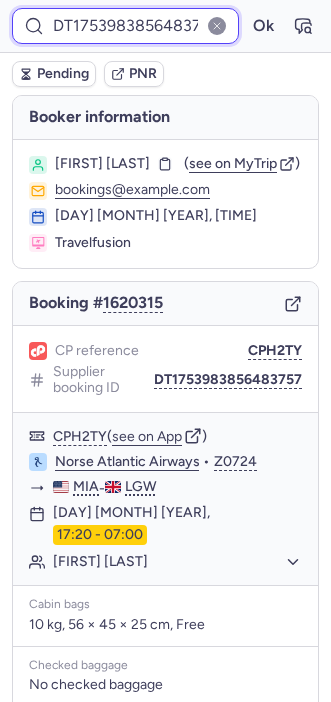 click on "DT1753983856483757" at bounding box center [125, 26] 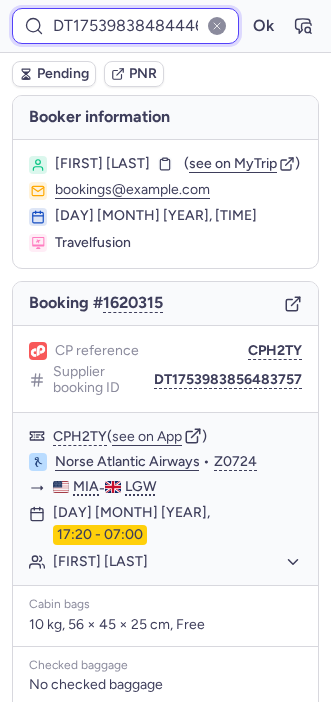 scroll, scrollTop: 0, scrollLeft: 40, axis: horizontal 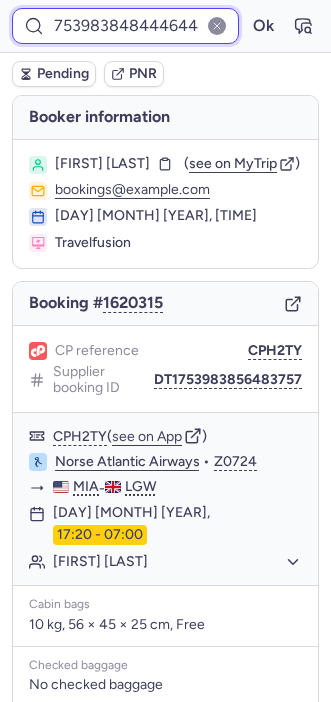 click on "Ok" at bounding box center (263, 26) 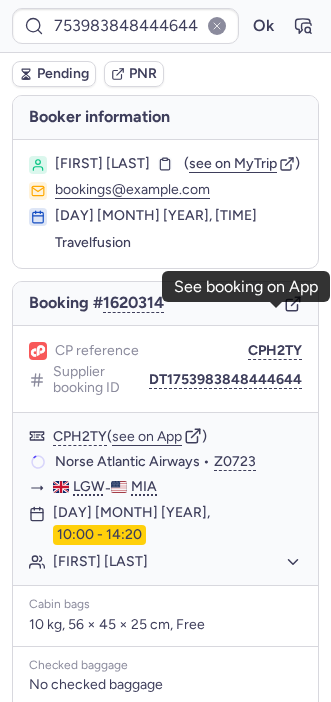 scroll, scrollTop: 0, scrollLeft: 0, axis: both 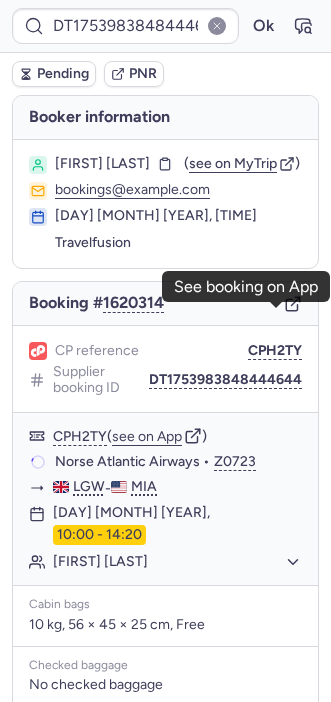 click 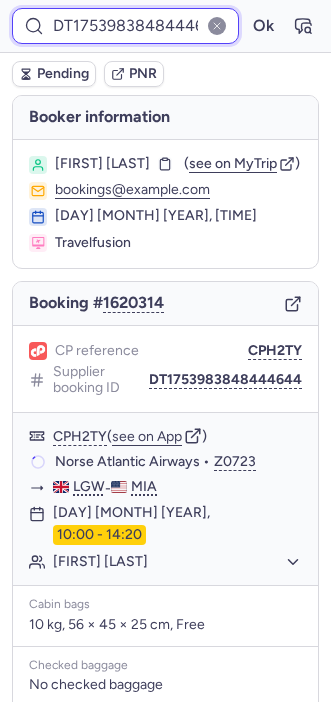 click on "DT1753983848444644" at bounding box center (125, 26) 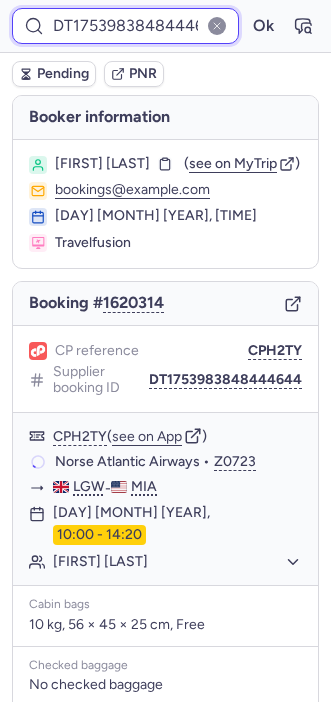 click on "DT1753983848444644" at bounding box center (125, 26) 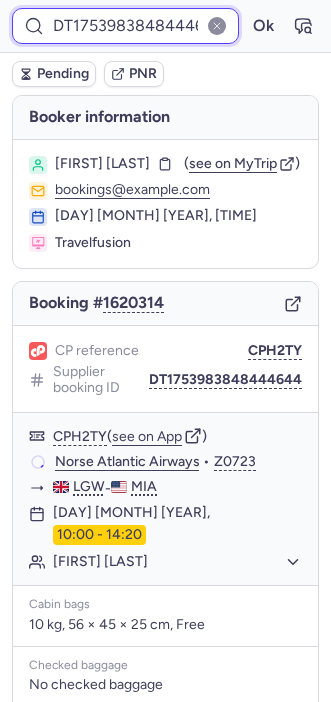 paste on "[PHONE]" 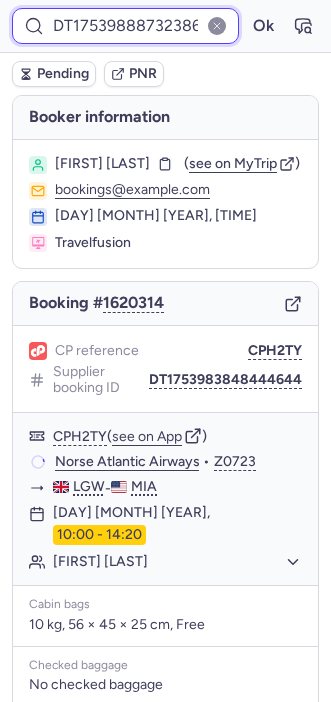 scroll, scrollTop: 0, scrollLeft: 34, axis: horizontal 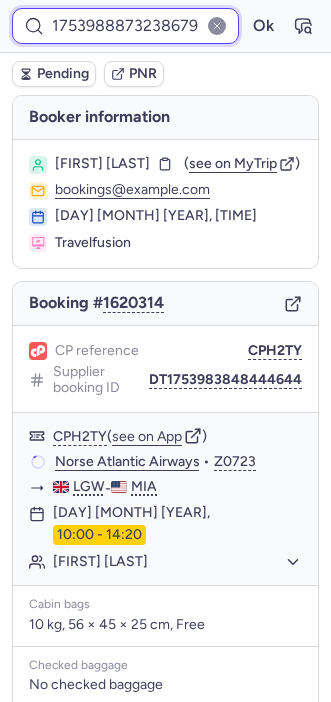 click on "DT1753988873238679" at bounding box center [125, 26] 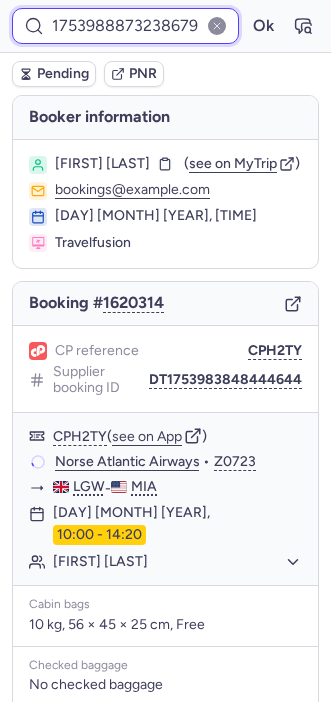 click on "Ok" at bounding box center [263, 26] 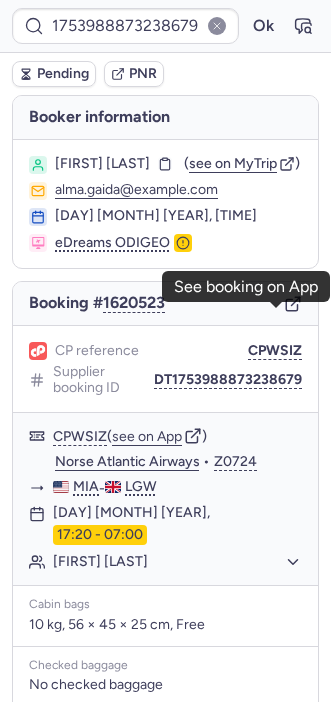 scroll, scrollTop: 0, scrollLeft: 0, axis: both 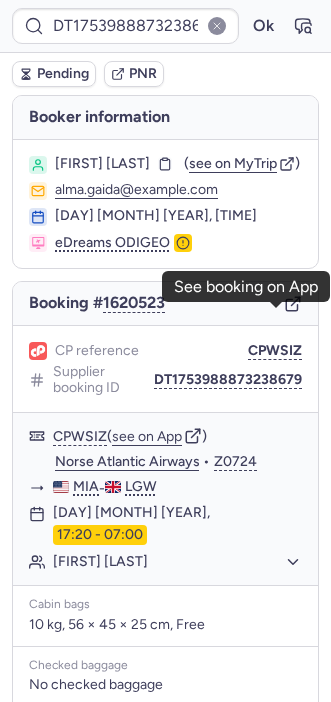 click 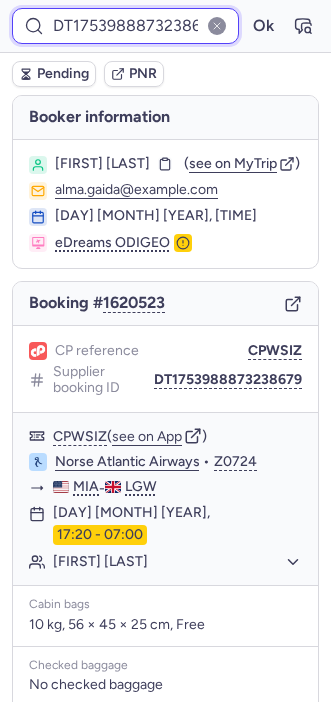 click on "DT1753988873238679" at bounding box center [125, 26] 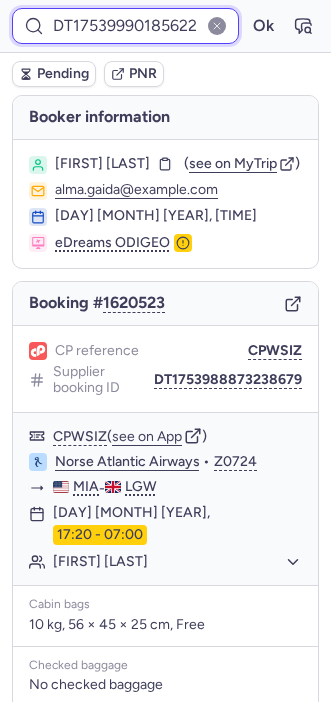 scroll, scrollTop: 0, scrollLeft: 32, axis: horizontal 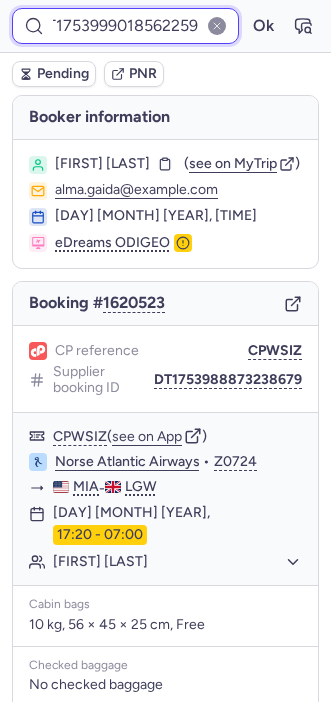 click on "Ok" at bounding box center [263, 26] 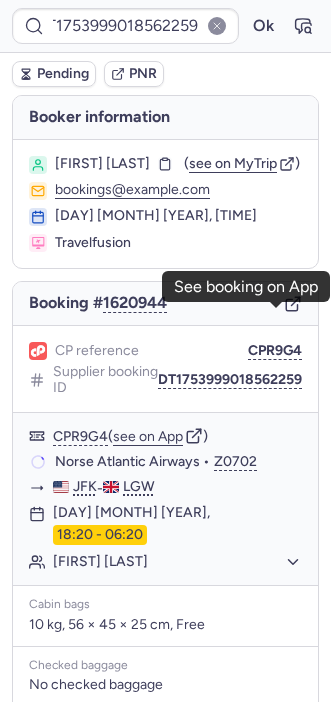 scroll, scrollTop: 0, scrollLeft: 0, axis: both 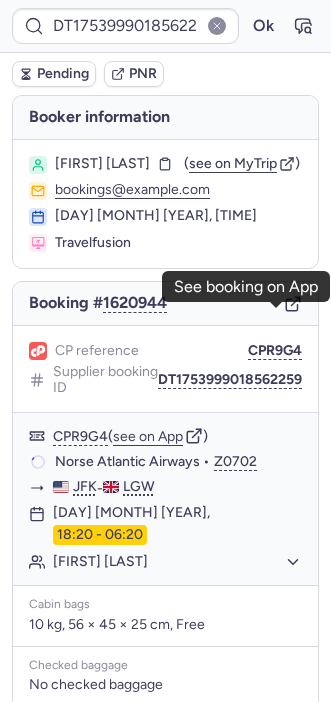 click 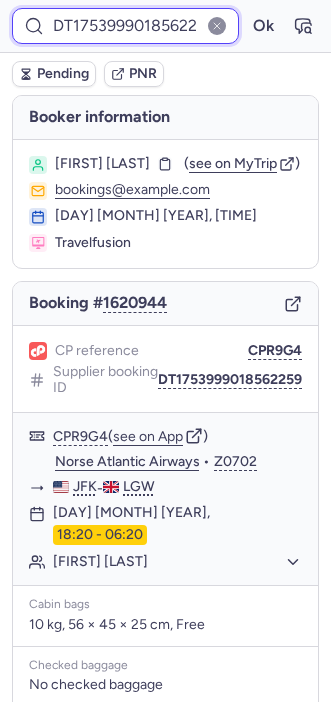 click on "DT1753999018562259" at bounding box center [125, 26] 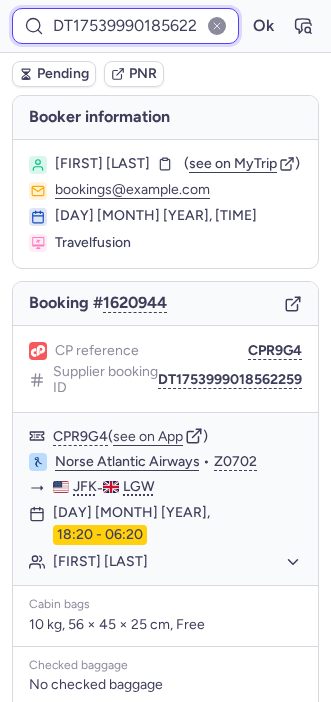 paste on "1664141" 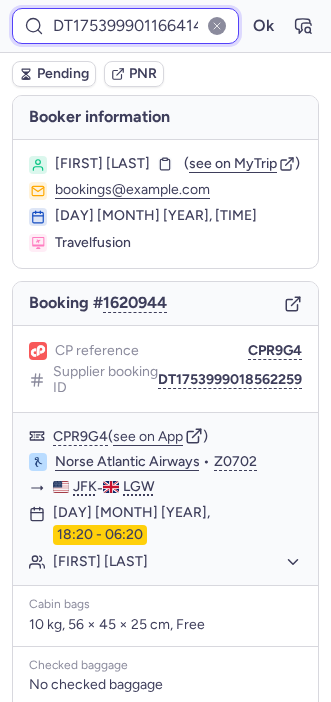 scroll, scrollTop: 0, scrollLeft: 26, axis: horizontal 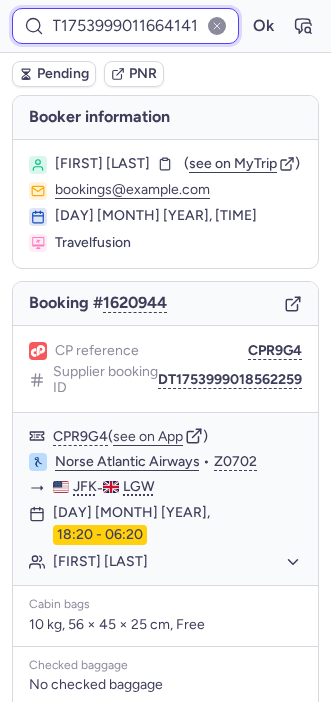 click on "DT1753999011664141" at bounding box center (125, 26) 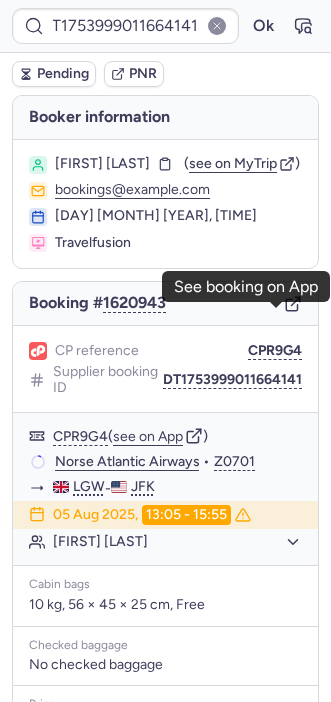scroll, scrollTop: 0, scrollLeft: 0, axis: both 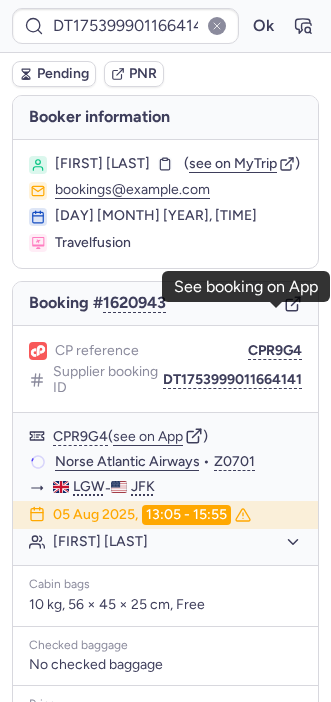 click 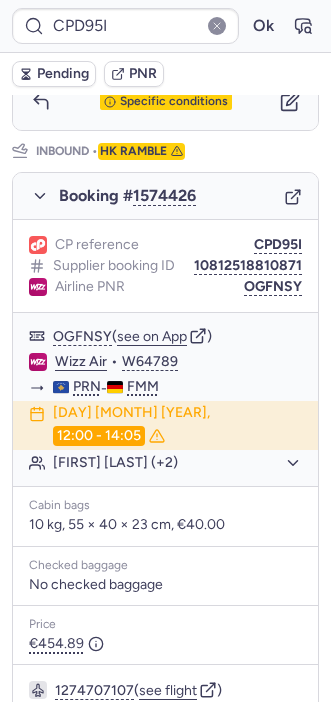 scroll, scrollTop: 1013, scrollLeft: 0, axis: vertical 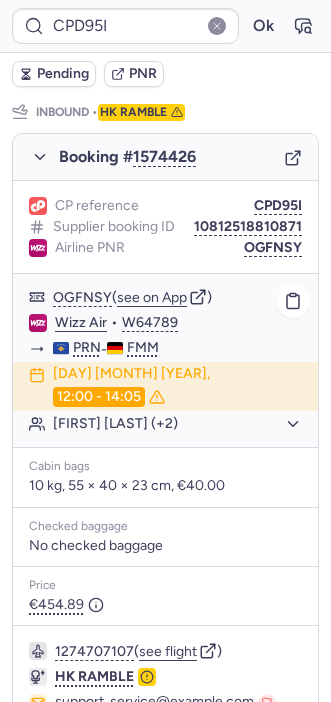 click 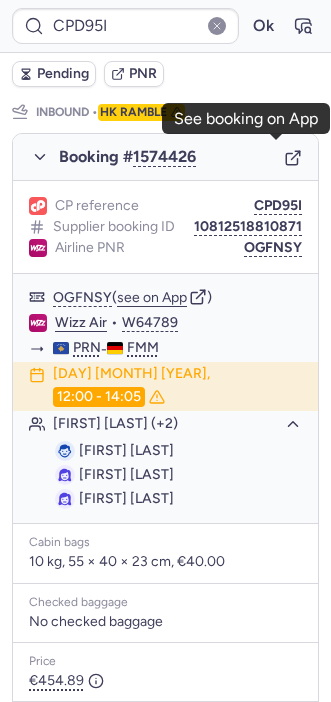 click 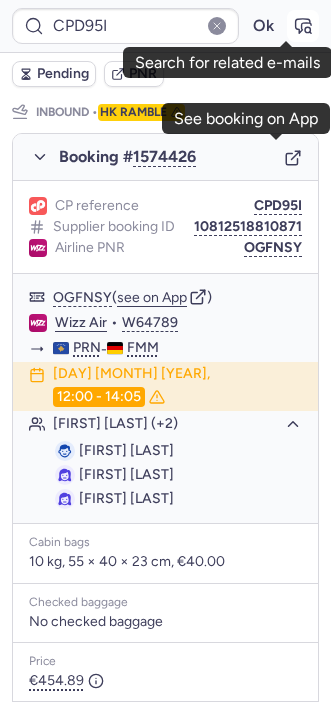click 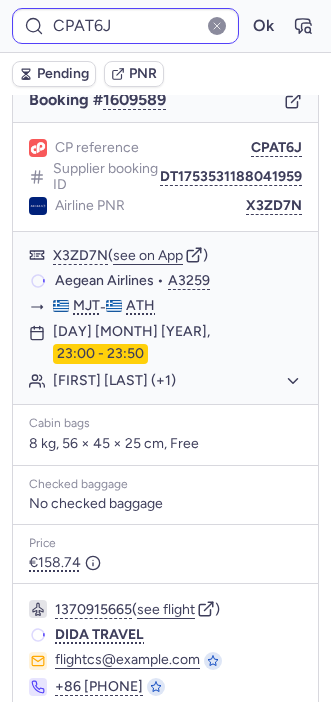 scroll, scrollTop: 199, scrollLeft: 0, axis: vertical 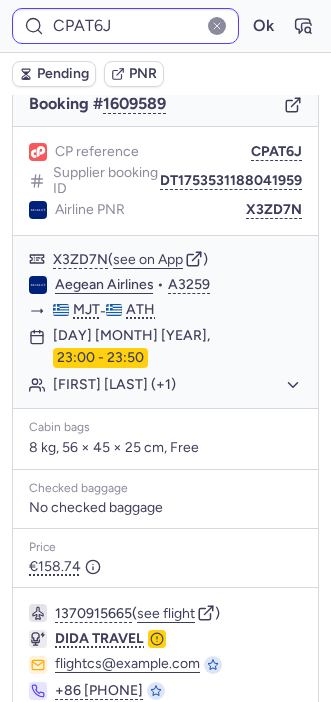 type on "CPVVID" 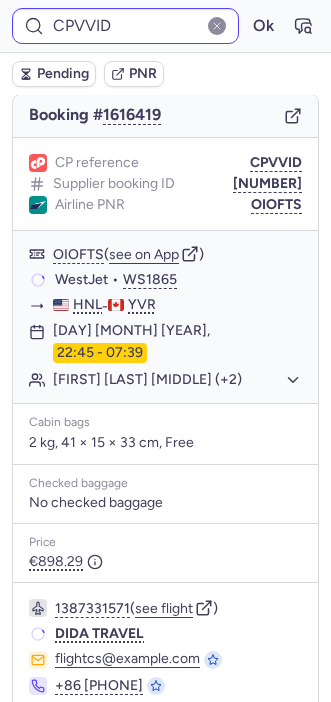 scroll, scrollTop: 199, scrollLeft: 0, axis: vertical 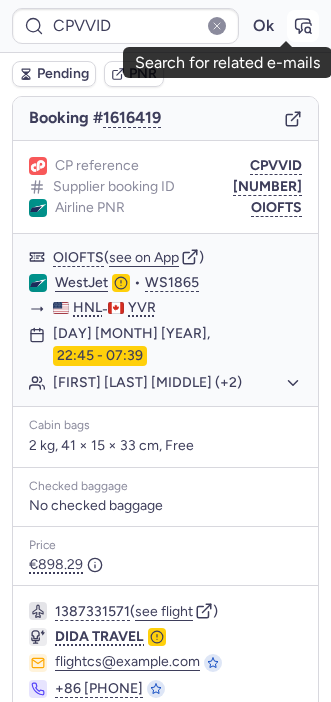 click 